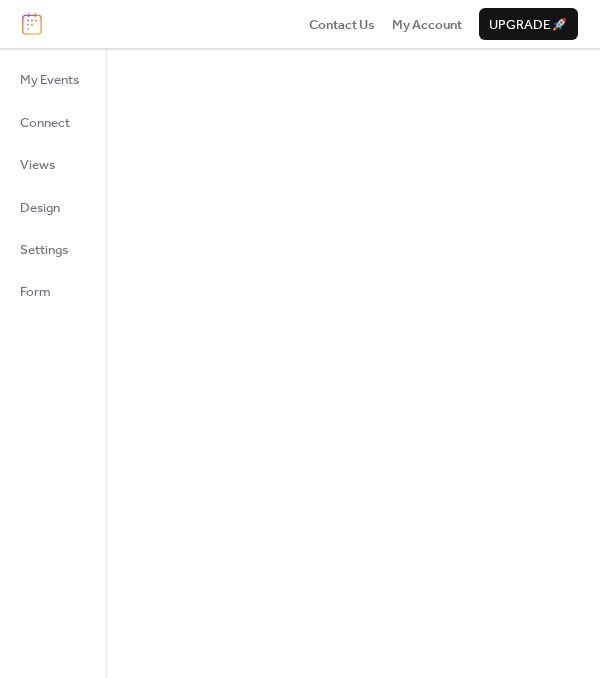 scroll, scrollTop: 0, scrollLeft: 0, axis: both 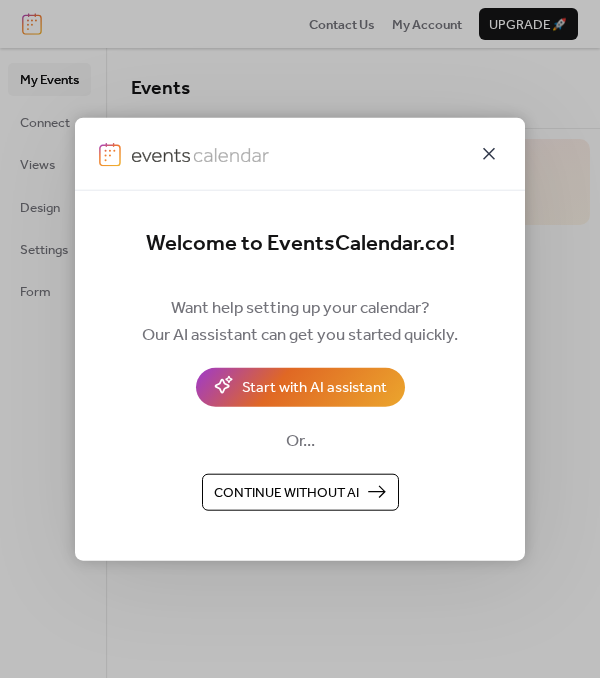 click 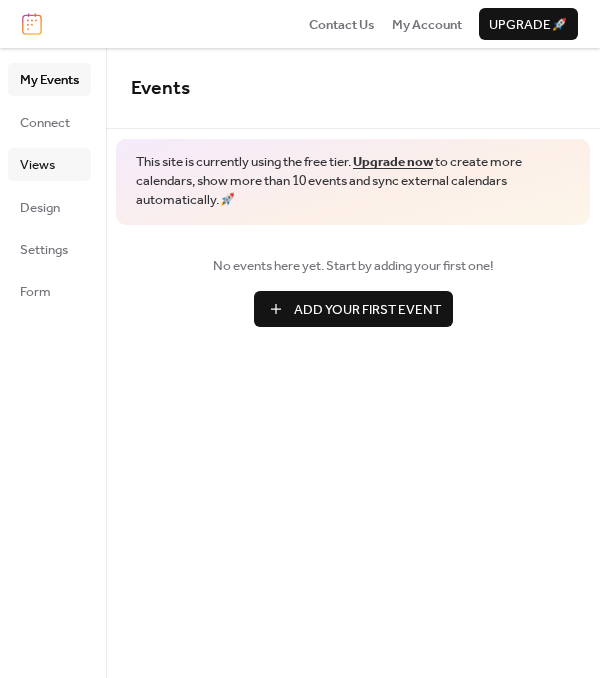 click on "Views" at bounding box center [49, 164] 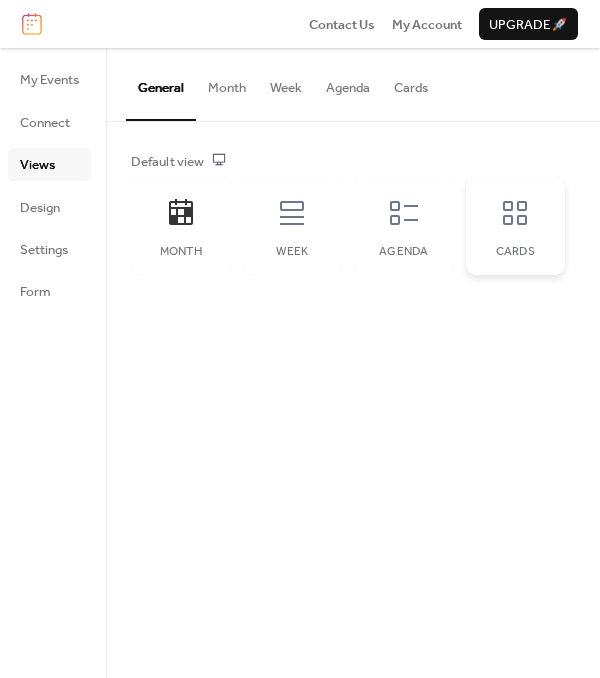 click 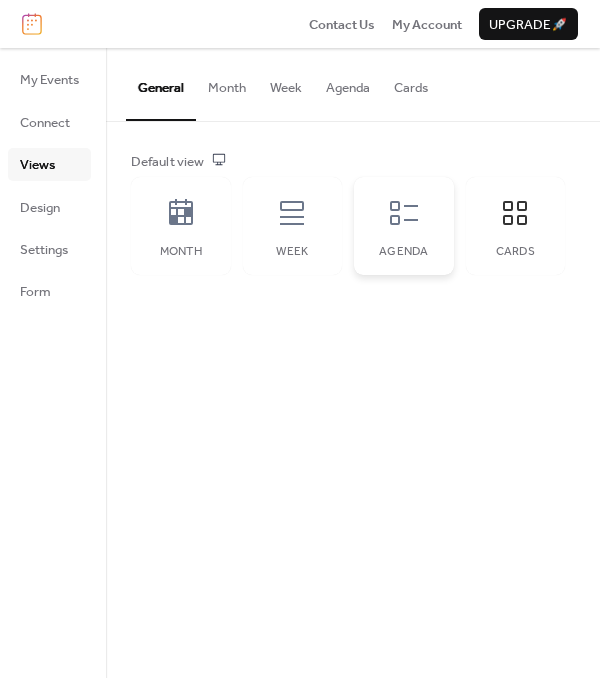 click 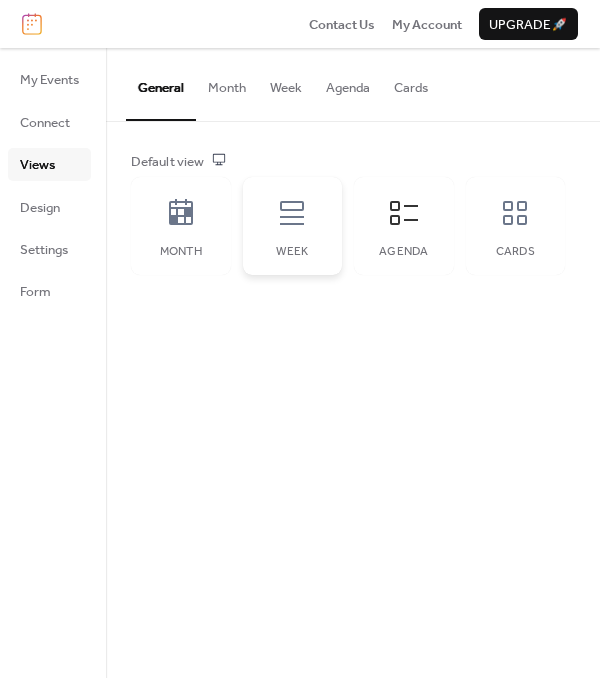 click 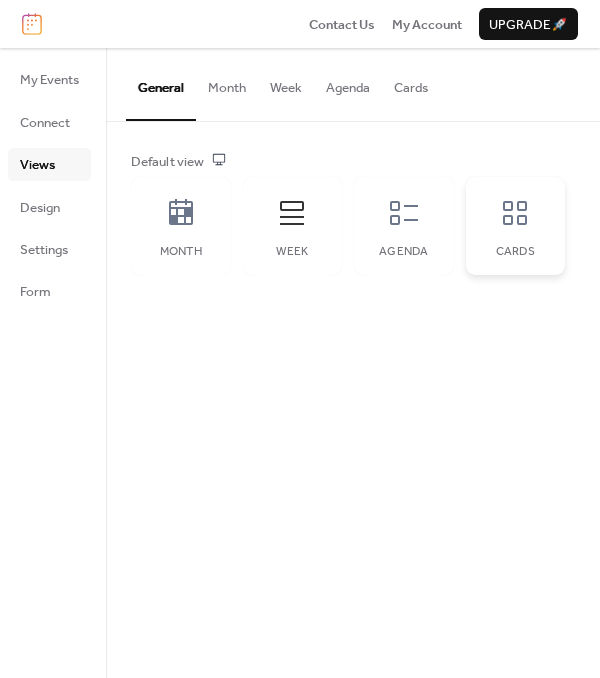 click 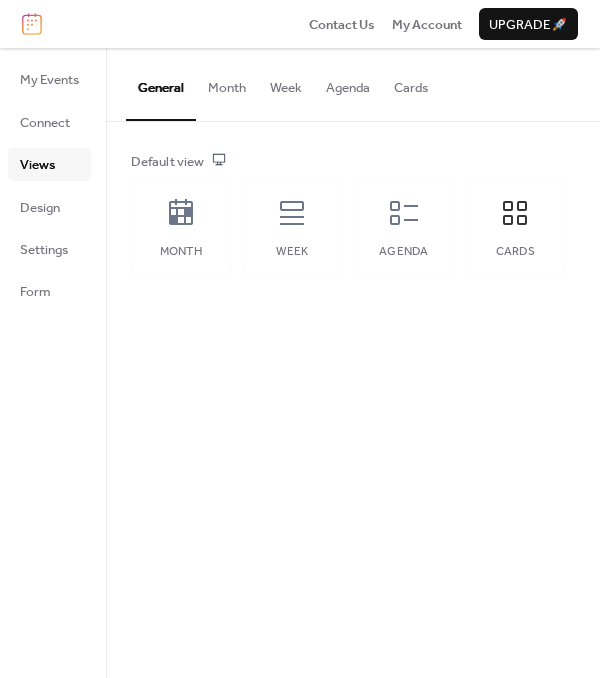 click on "Month" at bounding box center (227, 83) 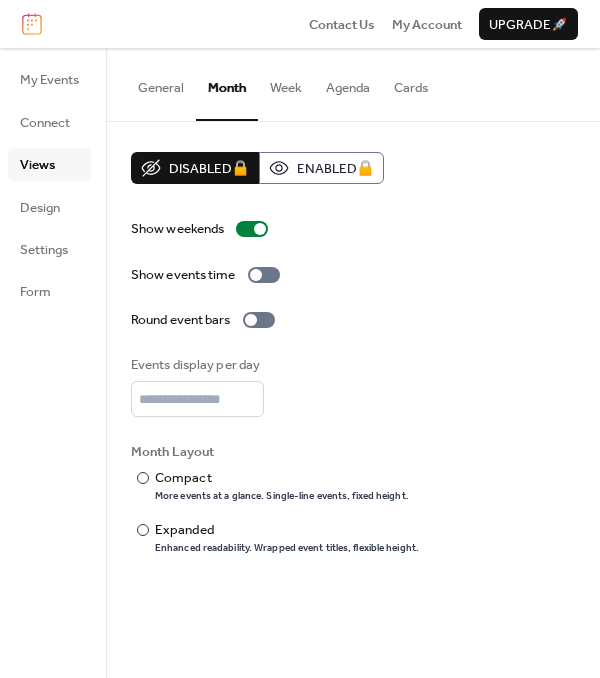 click on "Week" at bounding box center (286, 83) 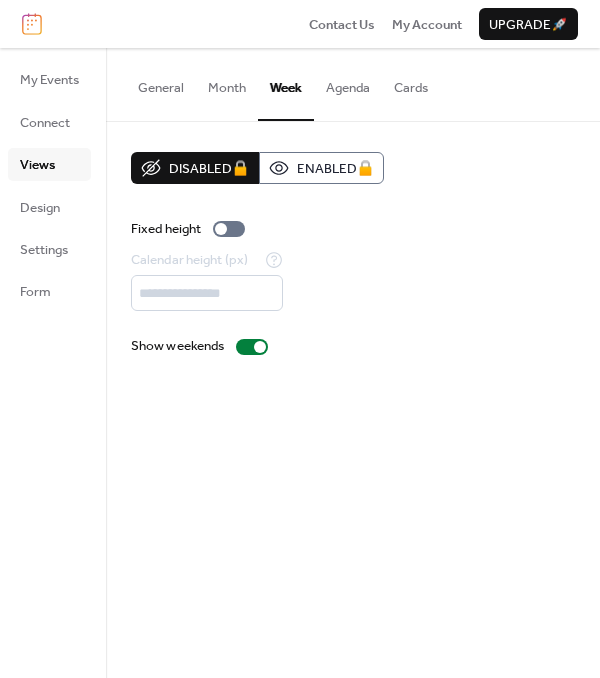 click on "Month" at bounding box center [227, 83] 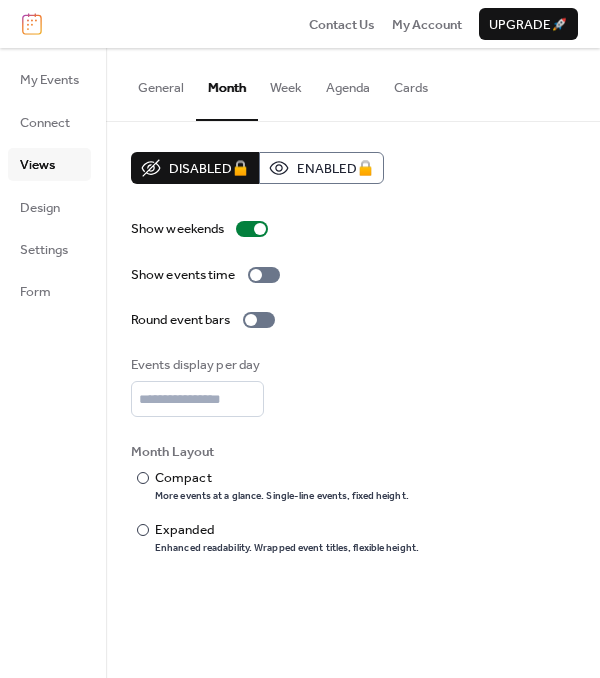 click on "Week" at bounding box center [286, 83] 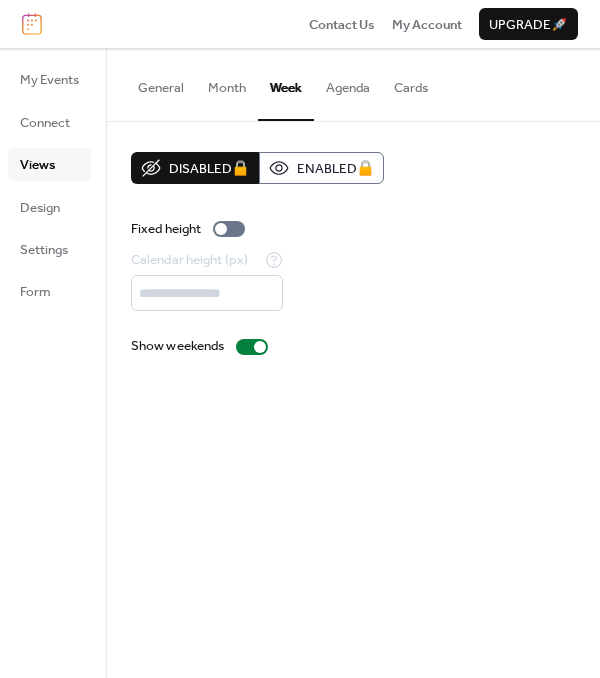 click on "Agenda" at bounding box center [348, 83] 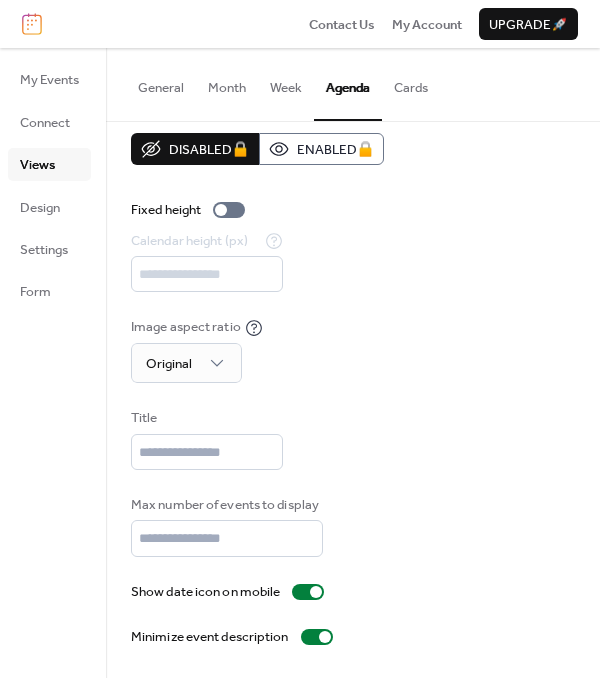 scroll, scrollTop: 0, scrollLeft: 0, axis: both 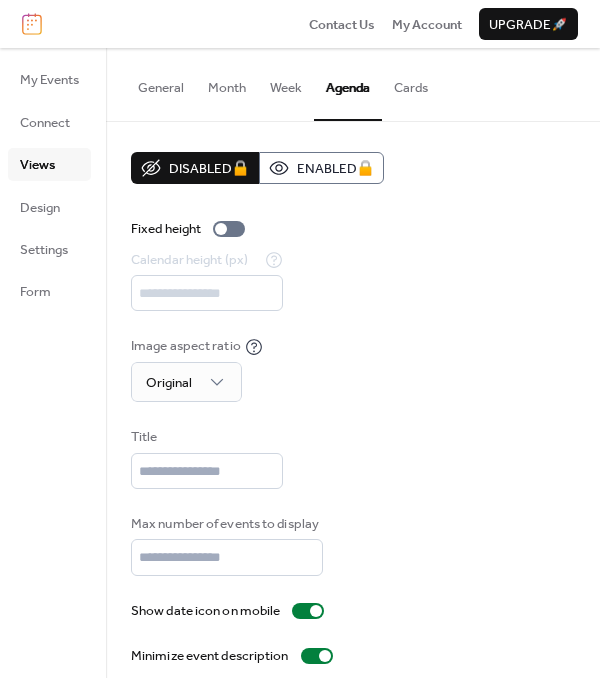 click on "Cards" at bounding box center [411, 83] 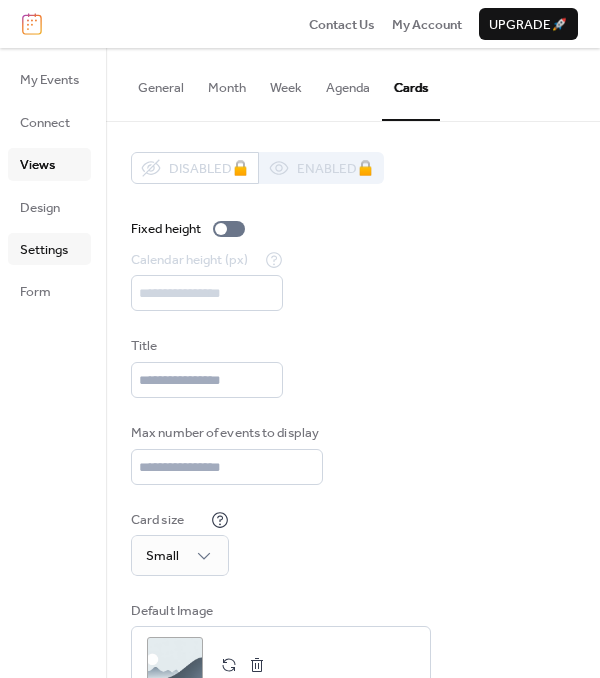 click on "Settings" at bounding box center [44, 250] 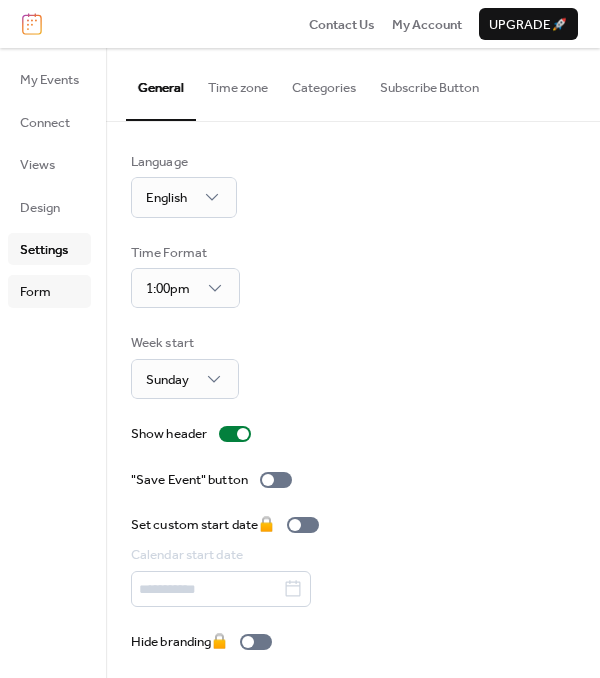click on "Form" at bounding box center (35, 292) 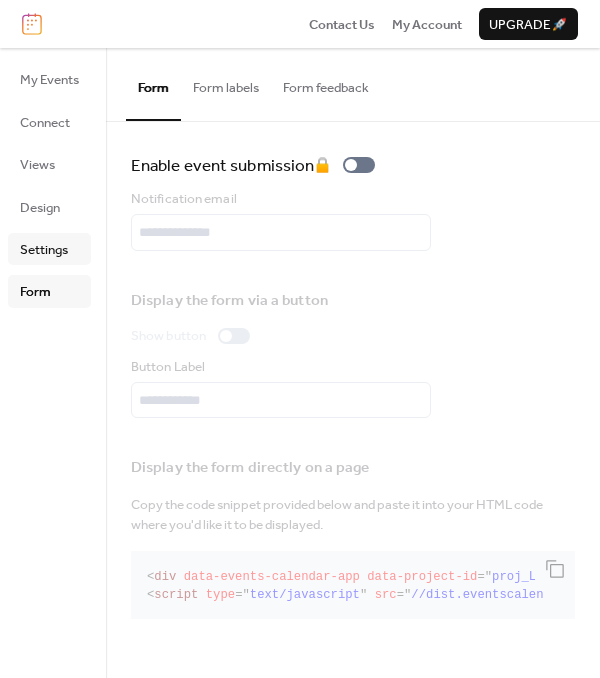 click on "Settings" at bounding box center [44, 250] 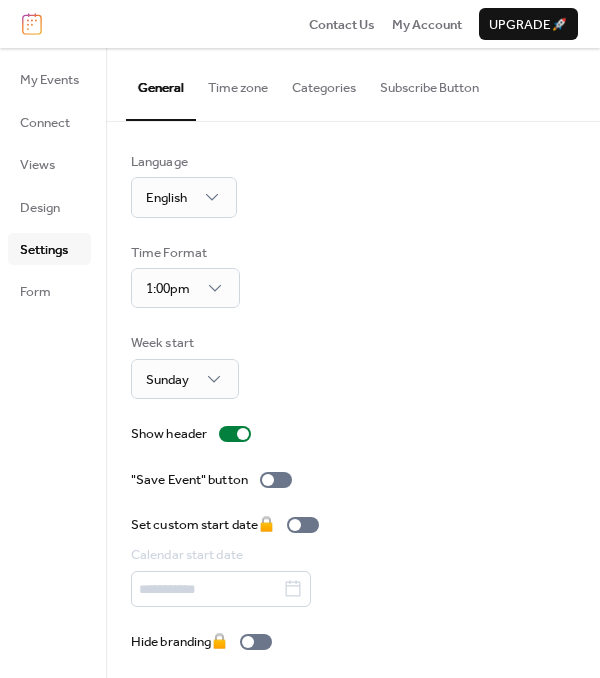 scroll, scrollTop: 9, scrollLeft: 0, axis: vertical 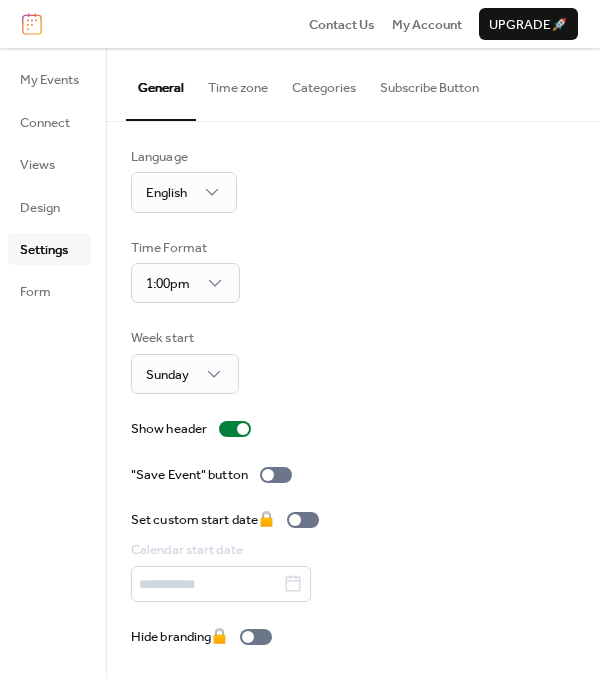 click on "Time zone" at bounding box center [238, 83] 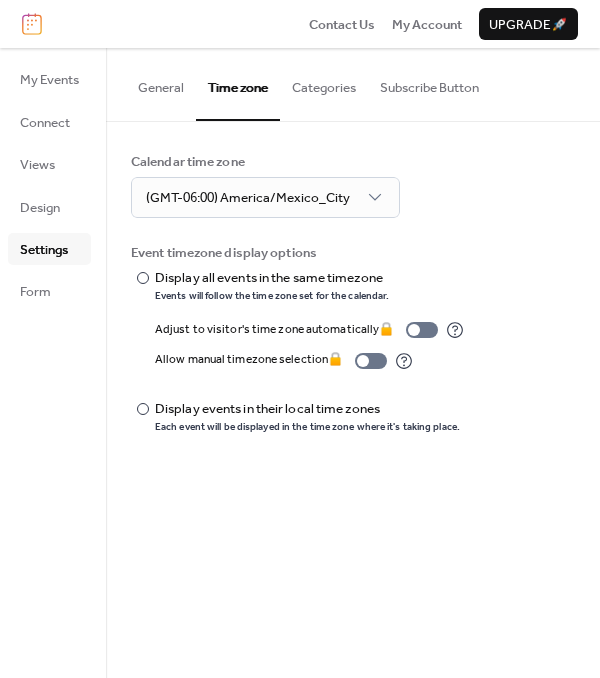click on "Categories" at bounding box center [324, 83] 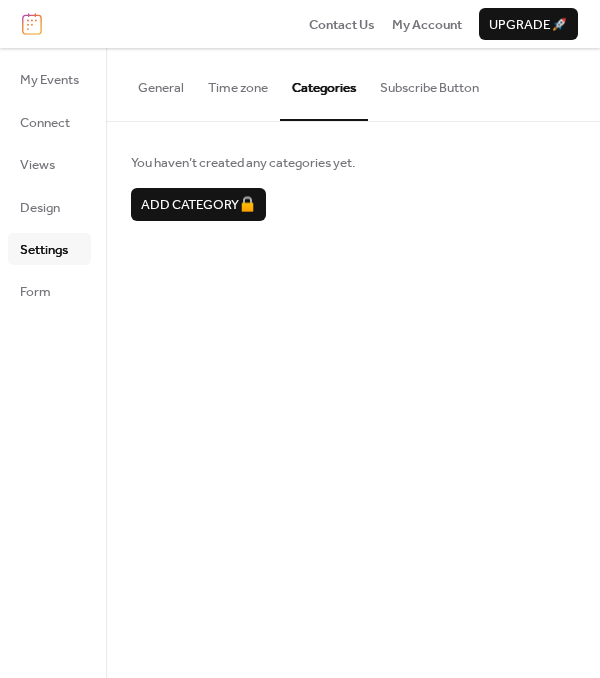 click on "Subscribe Button" at bounding box center (429, 83) 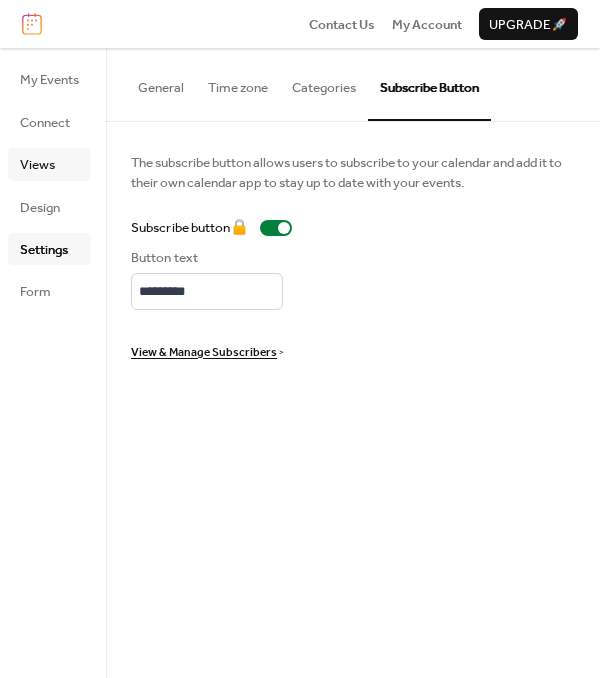 click on "Views" at bounding box center [49, 164] 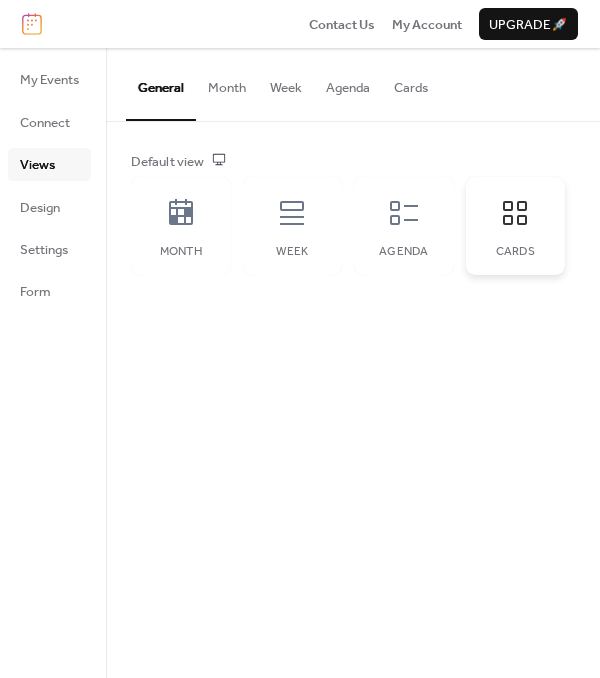 click 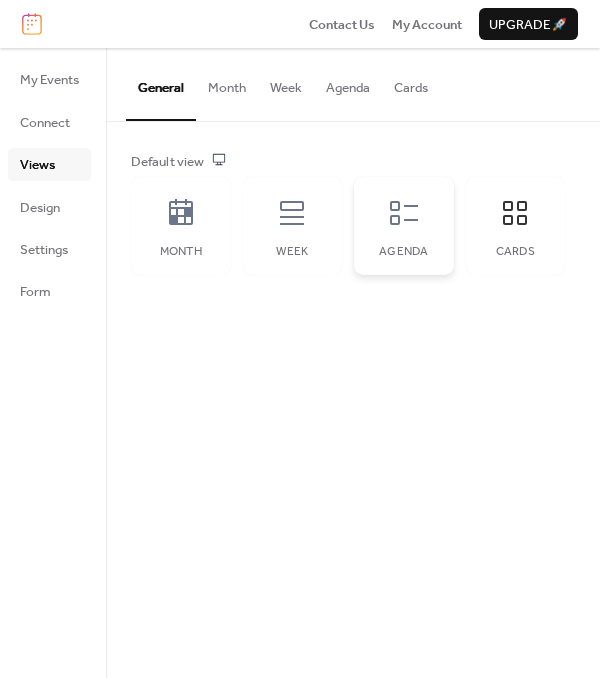 click 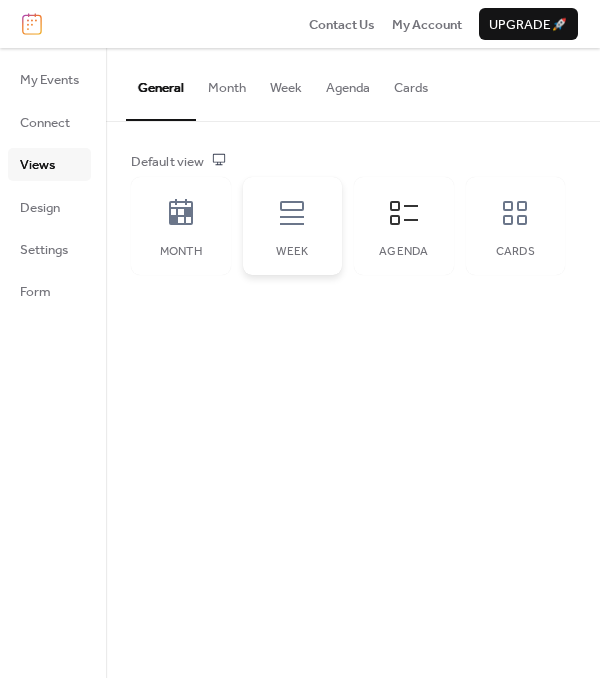 click on "Week" at bounding box center [293, 226] 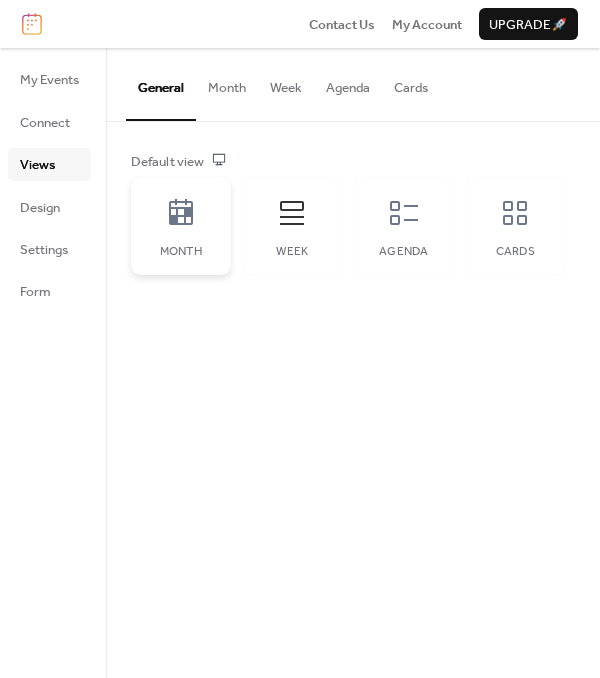 click 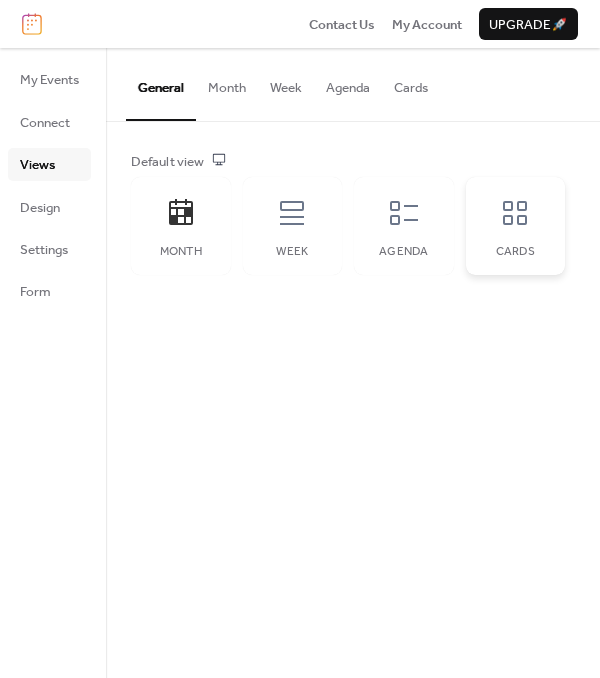 click on "Cards" at bounding box center (516, 226) 